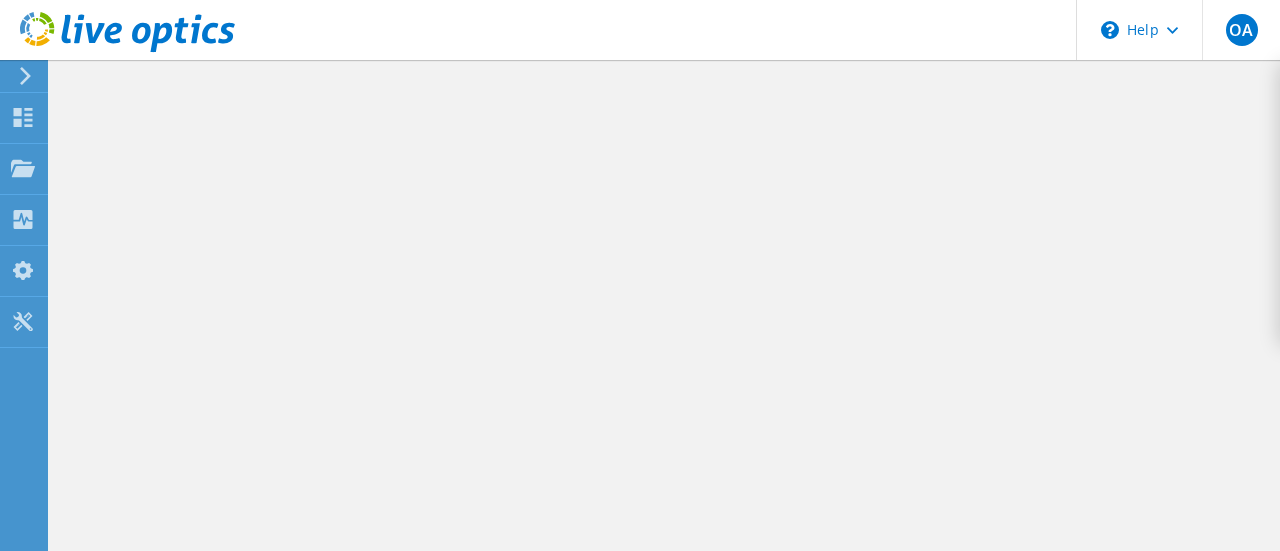 scroll, scrollTop: 0, scrollLeft: 0, axis: both 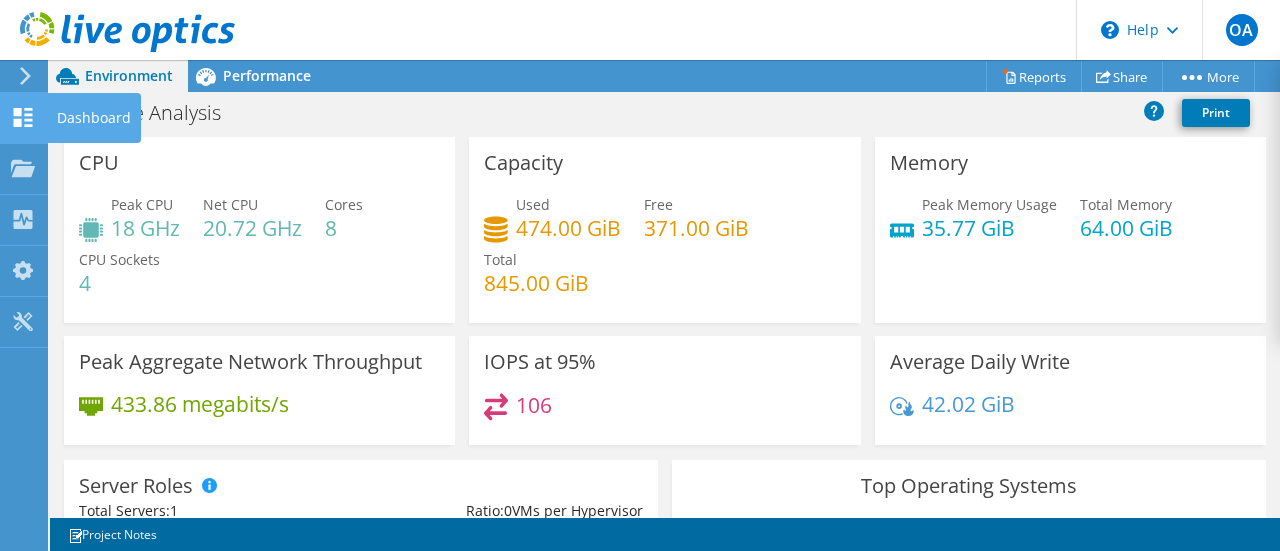 click 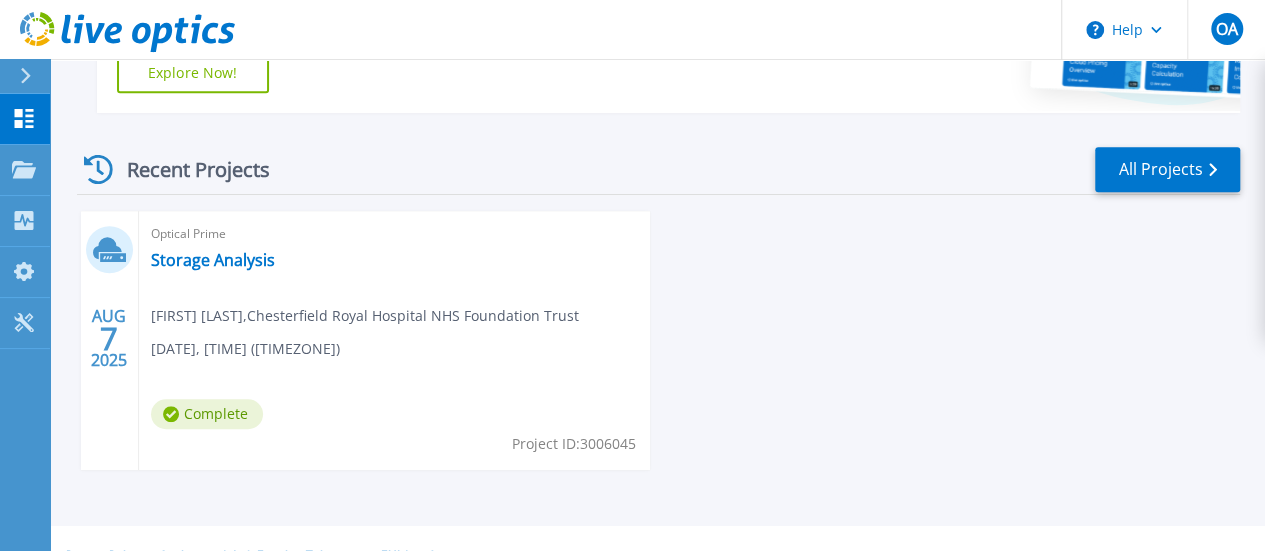 scroll, scrollTop: 526, scrollLeft: 0, axis: vertical 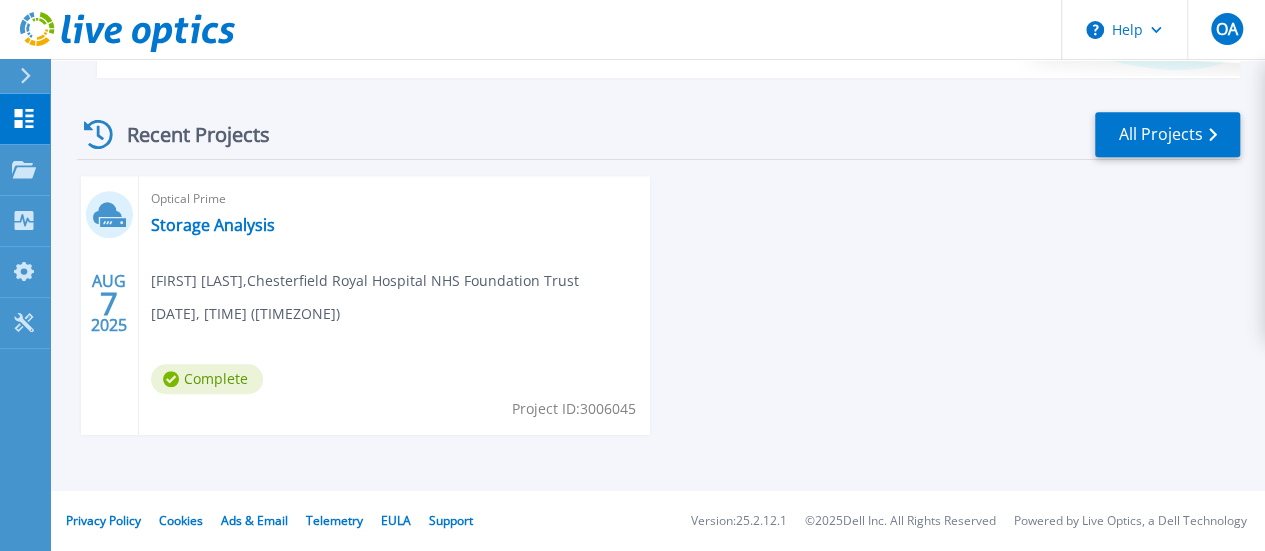 click on "AUG   7   2025 Optical Prime Storage Analysis David Sawyer ,  Chesterfield Royal Hospital NHS Foundation Trust 08/07/2025, 11:56 (+01:00) Complete Project ID:  3006045" at bounding box center [650, 325] 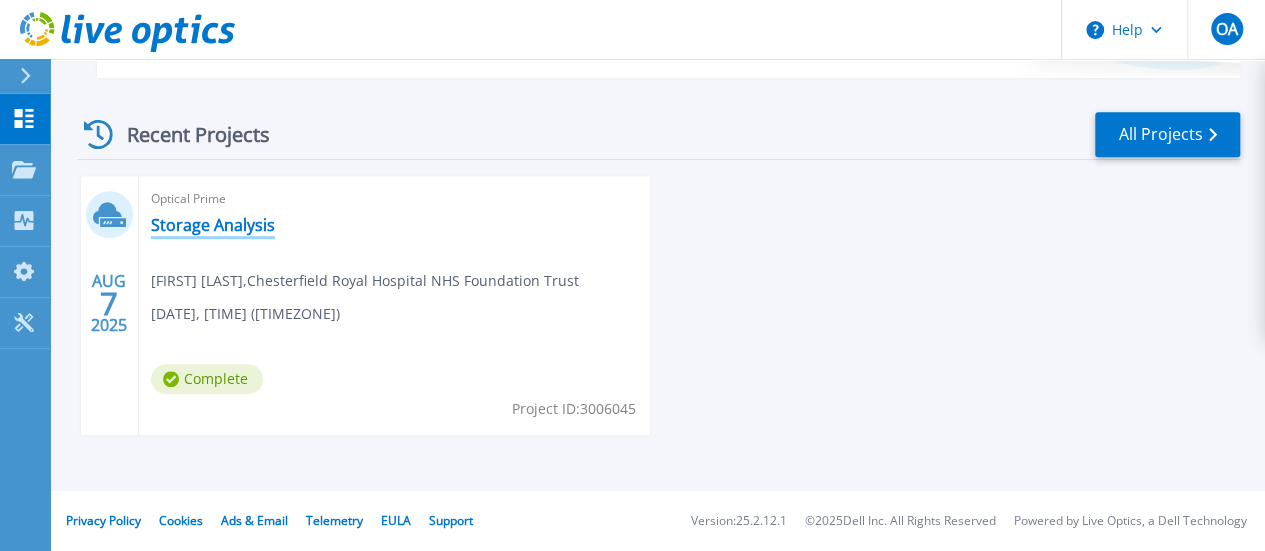 click on "Storage Analysis" at bounding box center (213, 225) 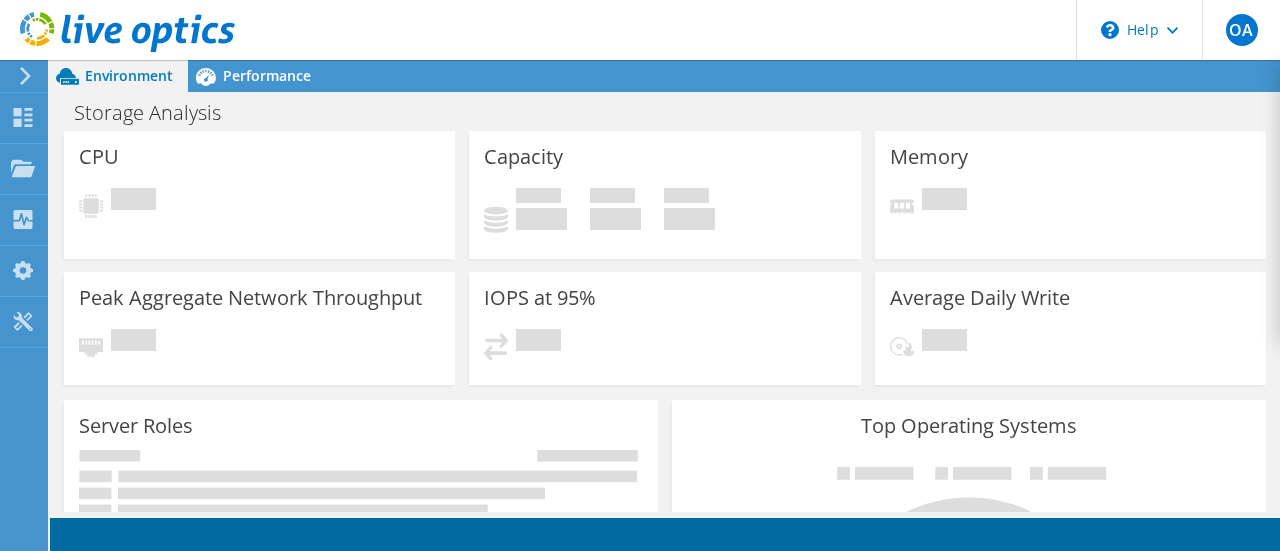 scroll, scrollTop: 0, scrollLeft: 0, axis: both 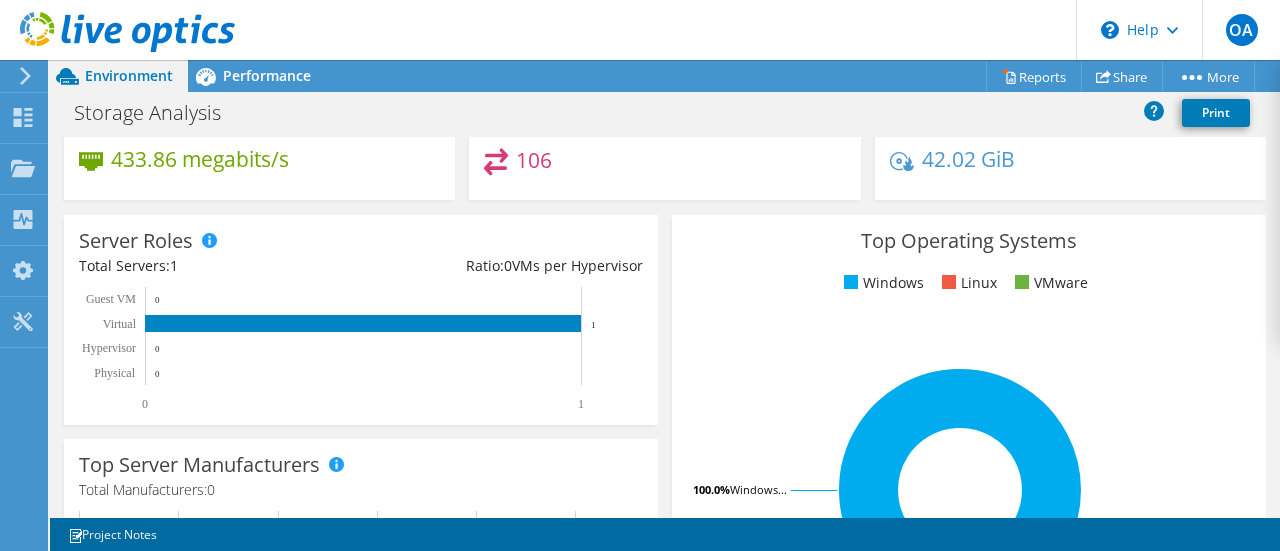 click on "Windows" at bounding box center [881, 283] 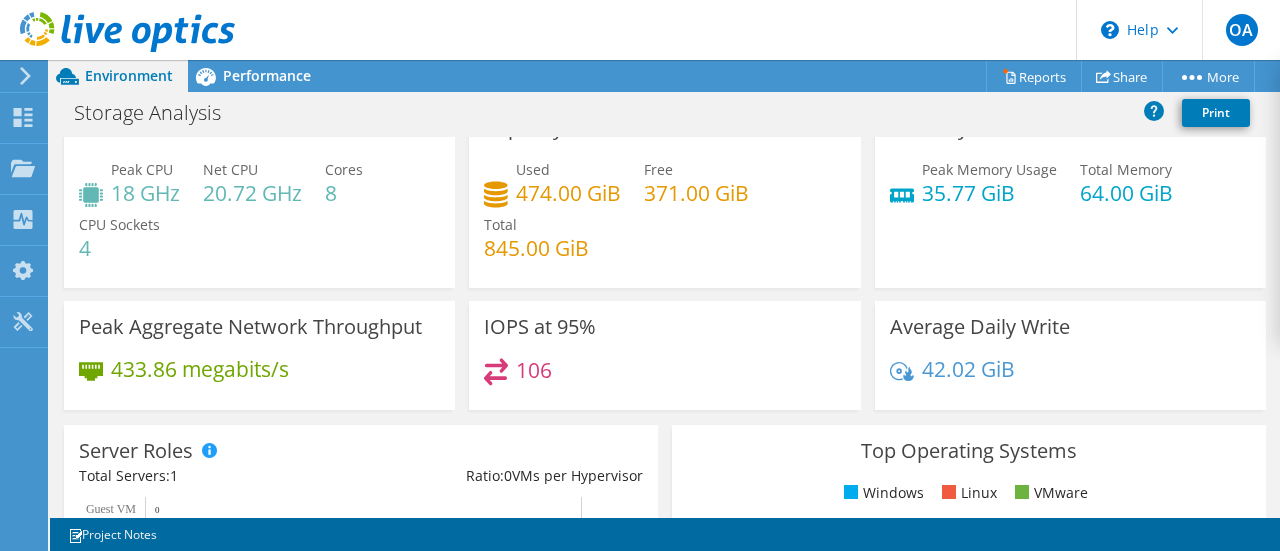 scroll, scrollTop: 0, scrollLeft: 0, axis: both 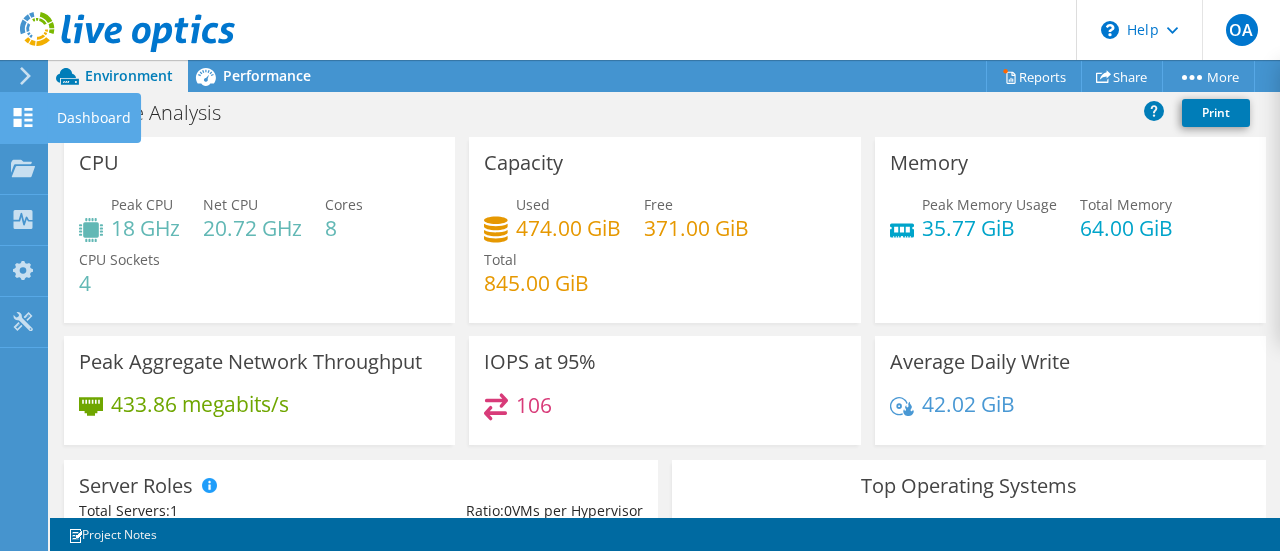click 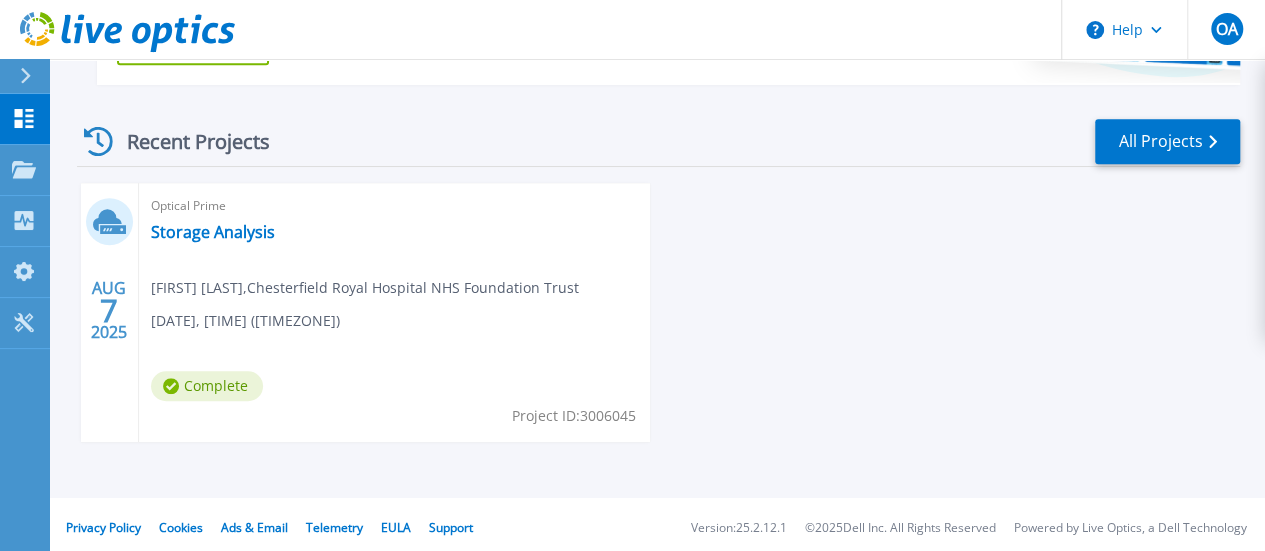 scroll, scrollTop: 526, scrollLeft: 0, axis: vertical 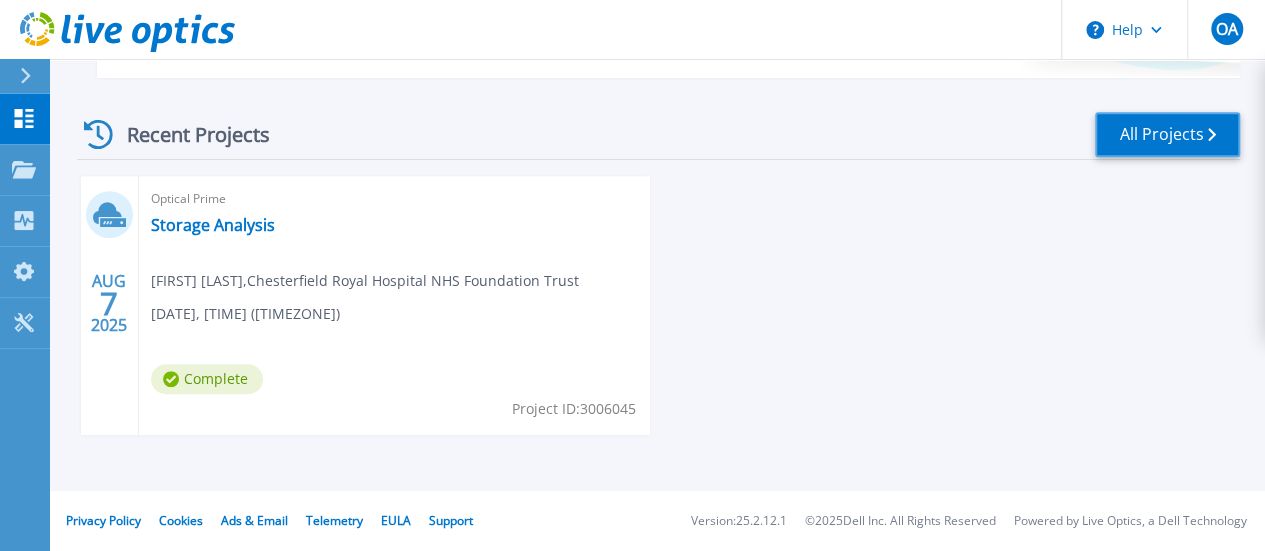click on "All Projects" at bounding box center (1167, 134) 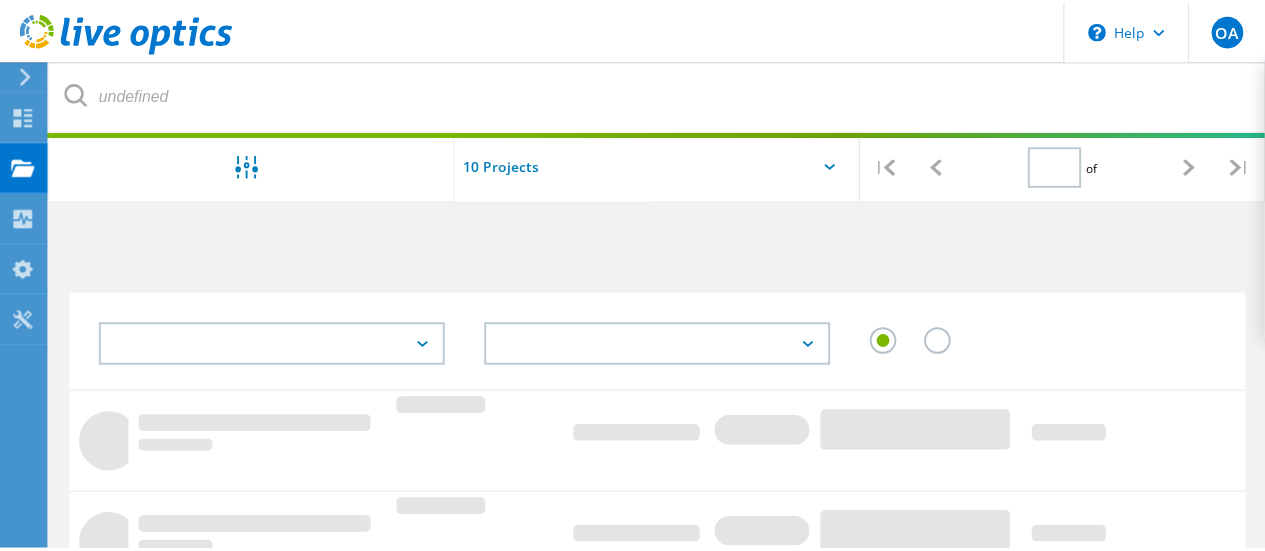 scroll, scrollTop: 0, scrollLeft: 0, axis: both 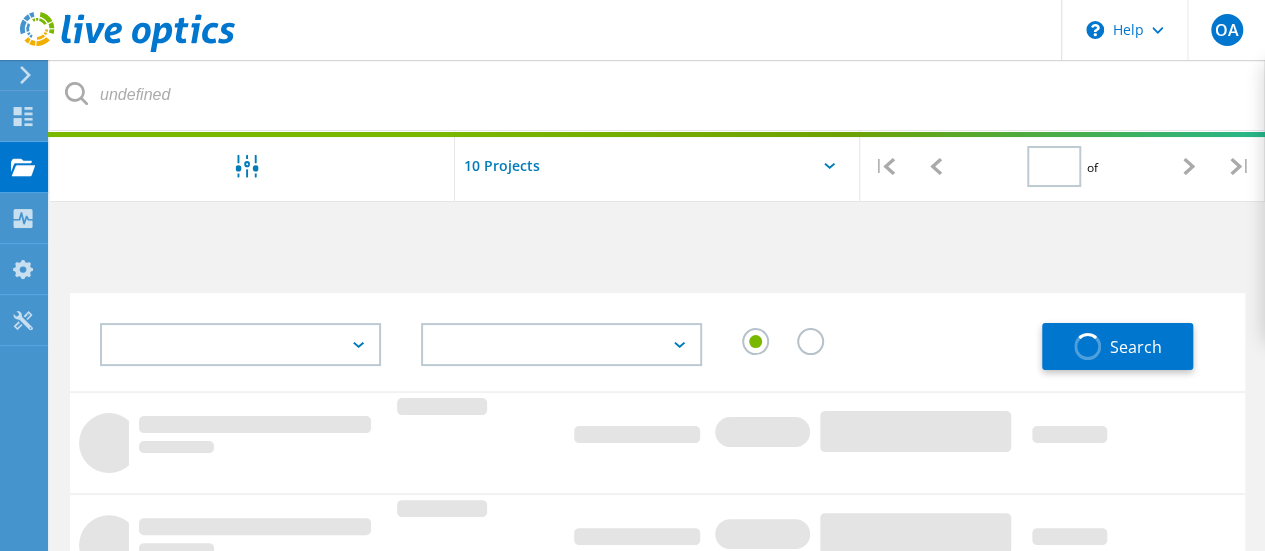 type on "1" 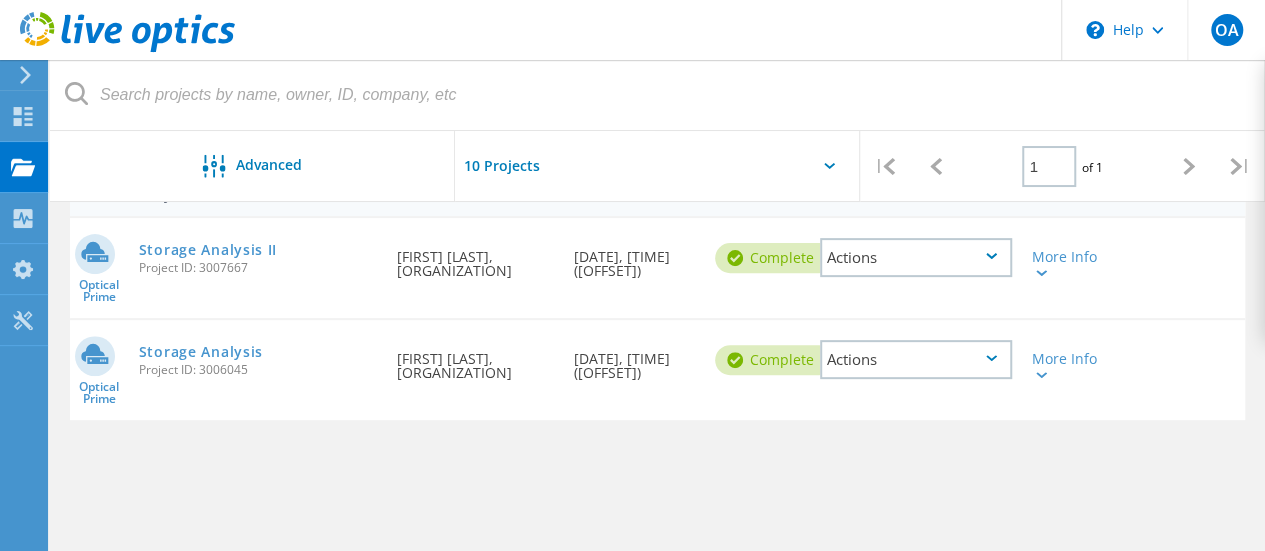 scroll, scrollTop: 228, scrollLeft: 0, axis: vertical 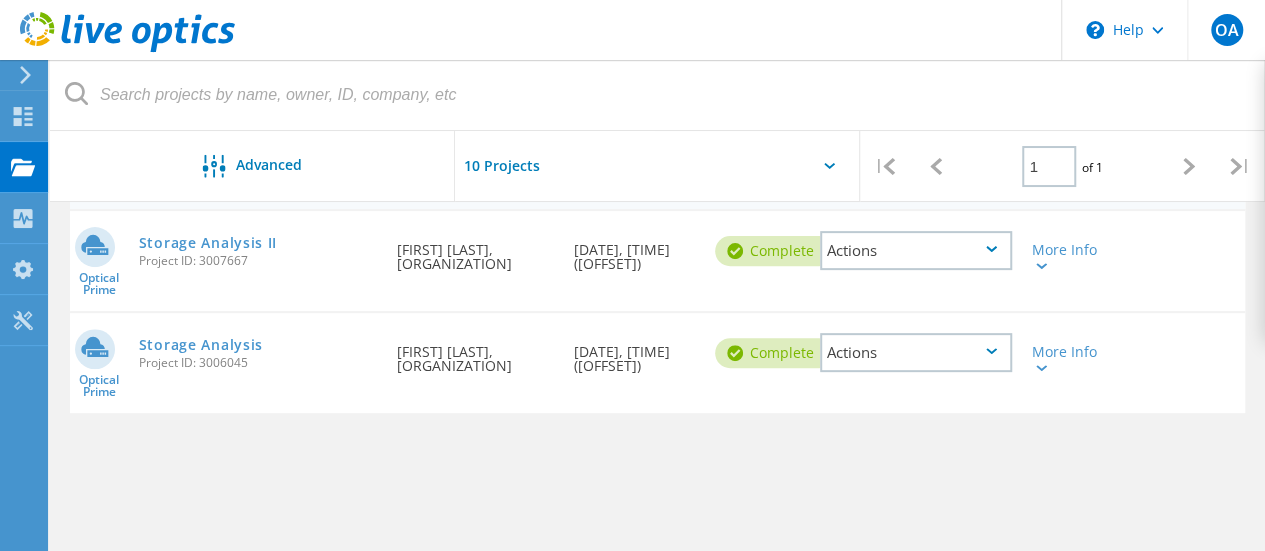 click on "Project Name   Owner   Date Created   Status  Actions        Optical Prime  Storage Analysis II  Project ID: 3007667  Requested By  [FIRST] [LAST], [ORGANIZATION]  Date Created  [DATE], [TIME] ([OFFSET])   Complete
Actions   More Info  Collector Runs 1 Servers 6 Disks 15 Cluster Disks 0 Project ID 3007667 SFDC Deal ID 0 Duration 01:00:00:00 Start Time [DATE], [TIME] ([OFFSET]) End Time [DATE], [TIME] ([OFFSET]) Used Local Capacity 1735714 Used Shared Capacity 0 Peak Throughput 1699.7 IOPS 6716, 2143 Read/Write Ratio 22% / 78      Optical Prime  Storage Analysis  Project ID: 3006045  Requested By  [FIRST] [LAST], [ORGANIZATION]  Date Created  [DATE], [TIME] ([OFFSET])   Complete
Actions   More Info  Collector Runs 1 Servers 1 Disks 5 Cluster Disks 0 Project ID 3006045 SFDC Deal ID 0 Duration 01:00:00:00 Start Time [DATE], [TIME] ([OFFSET]) End Time [DATE], [TIME] ([OFFSET]) Used Local Capacity 474 Used Shared Capacity 0 125.5 IOPS" 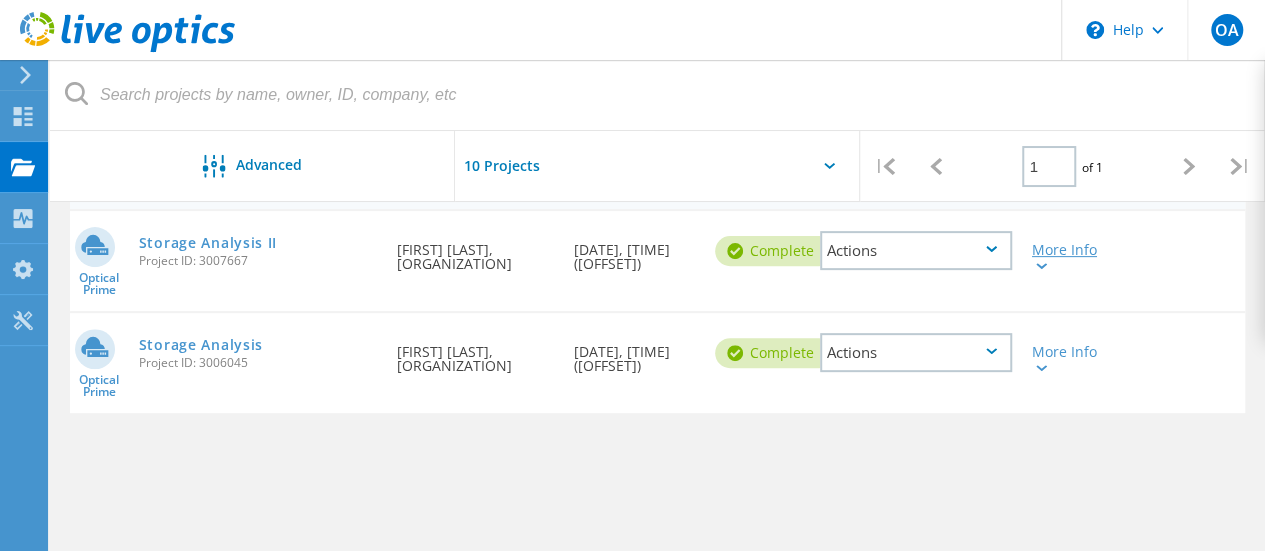 click 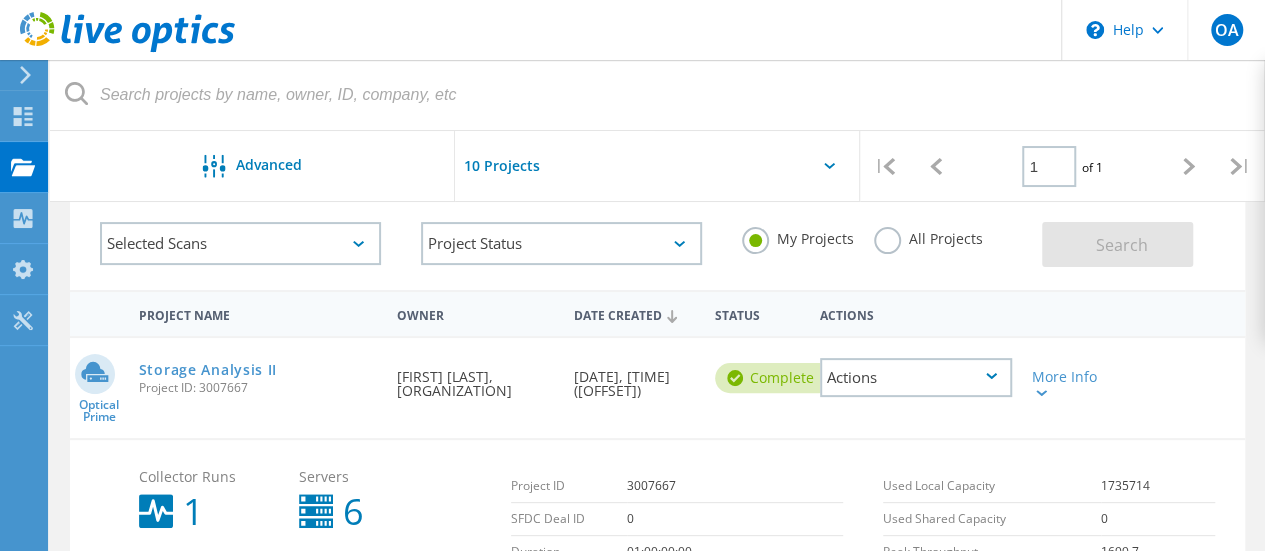 scroll, scrollTop: 100, scrollLeft: 0, axis: vertical 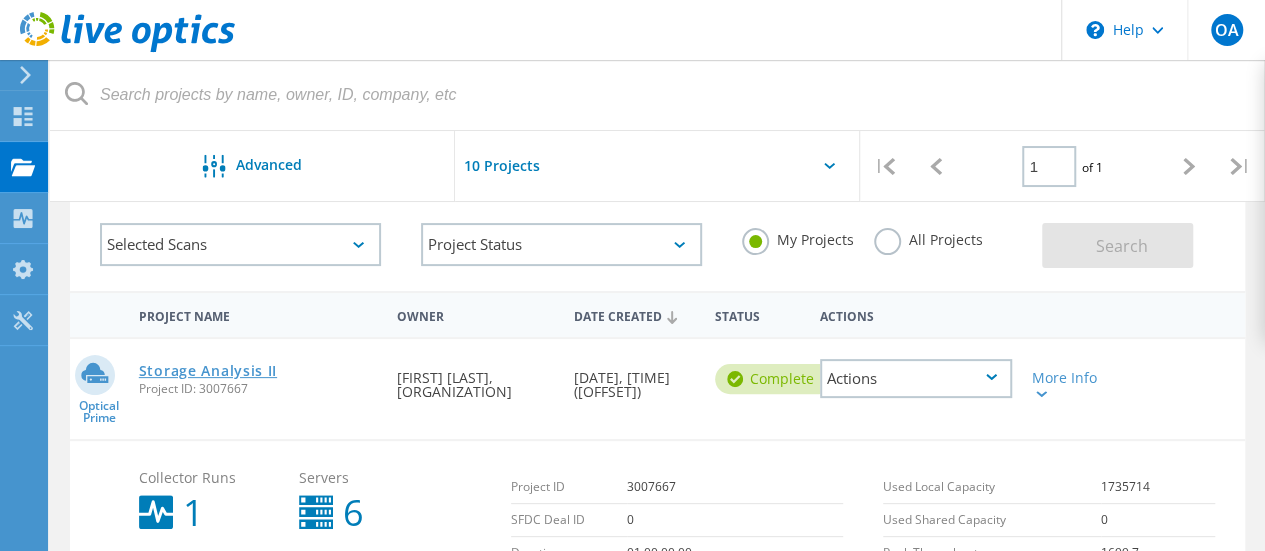 click on "Storage Analysis II" 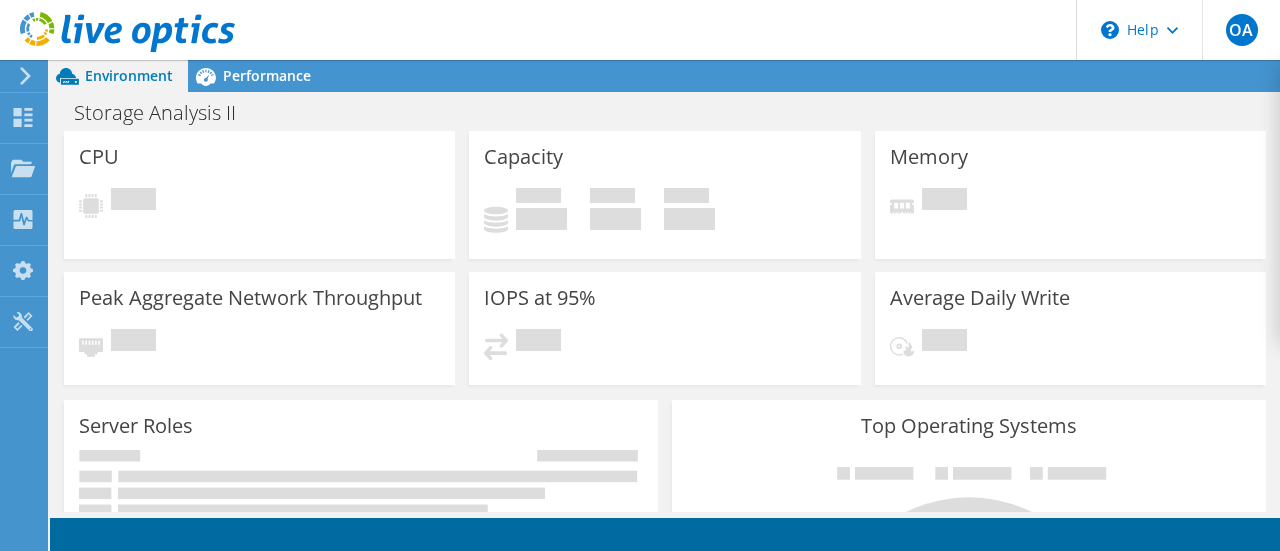 scroll, scrollTop: 0, scrollLeft: 0, axis: both 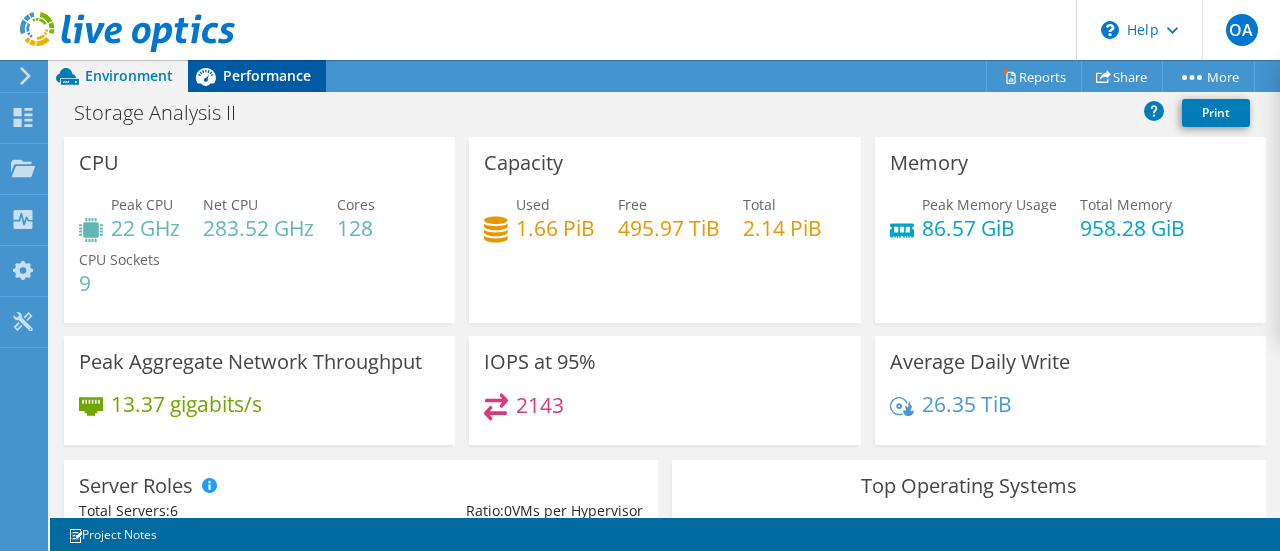 click on "Performance" at bounding box center (267, 75) 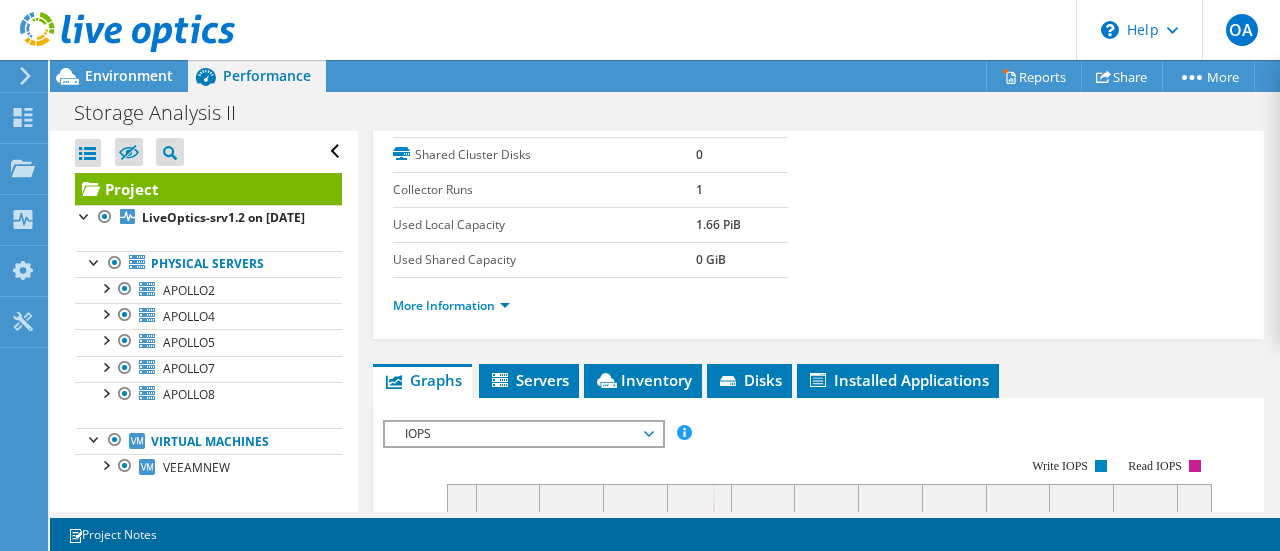 scroll, scrollTop: 306, scrollLeft: 0, axis: vertical 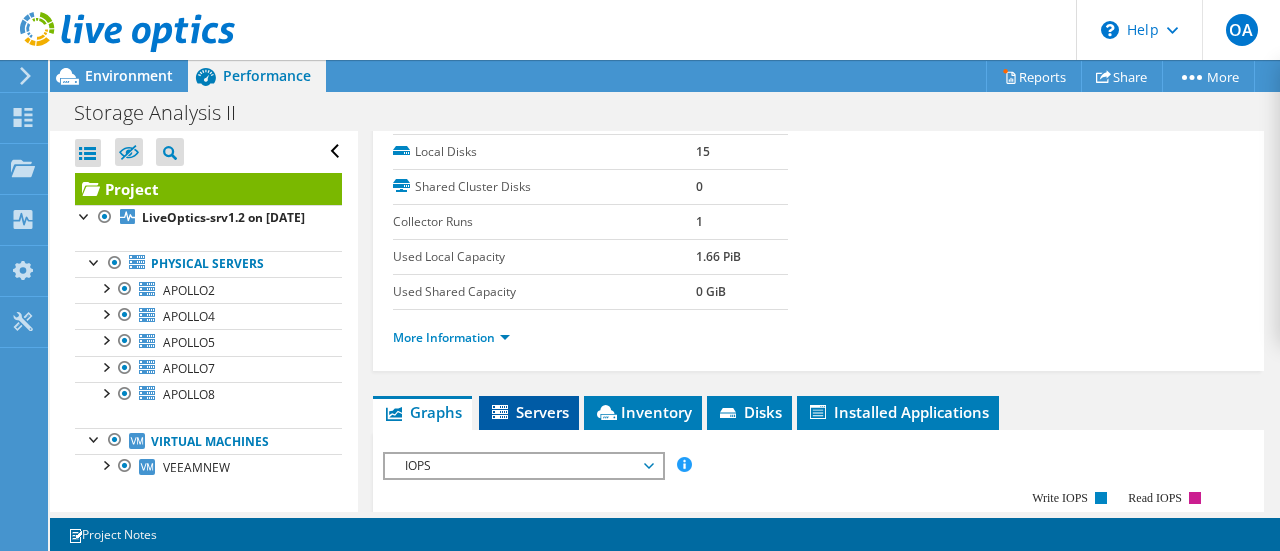 click on "Servers" at bounding box center [529, 412] 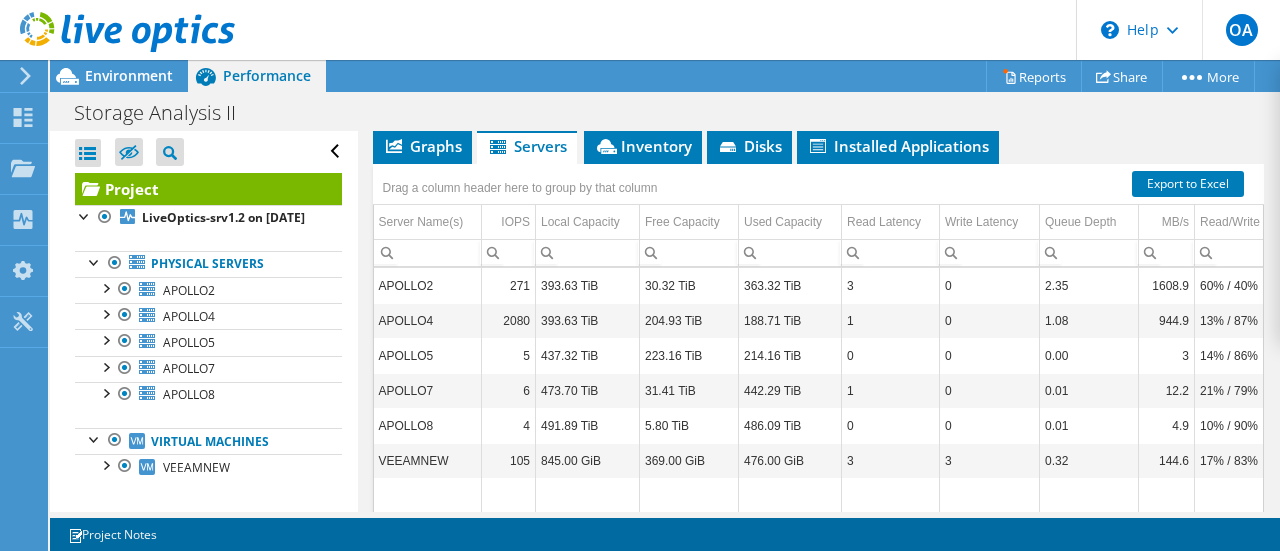 scroll, scrollTop: 572, scrollLeft: 0, axis: vertical 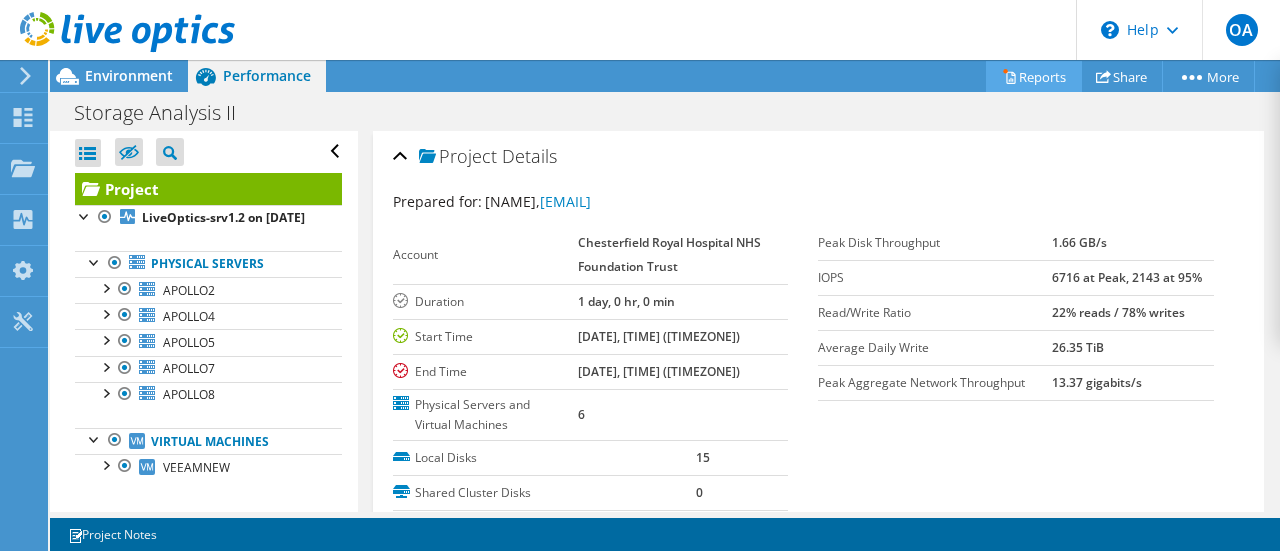 click on "Reports" at bounding box center (1034, 76) 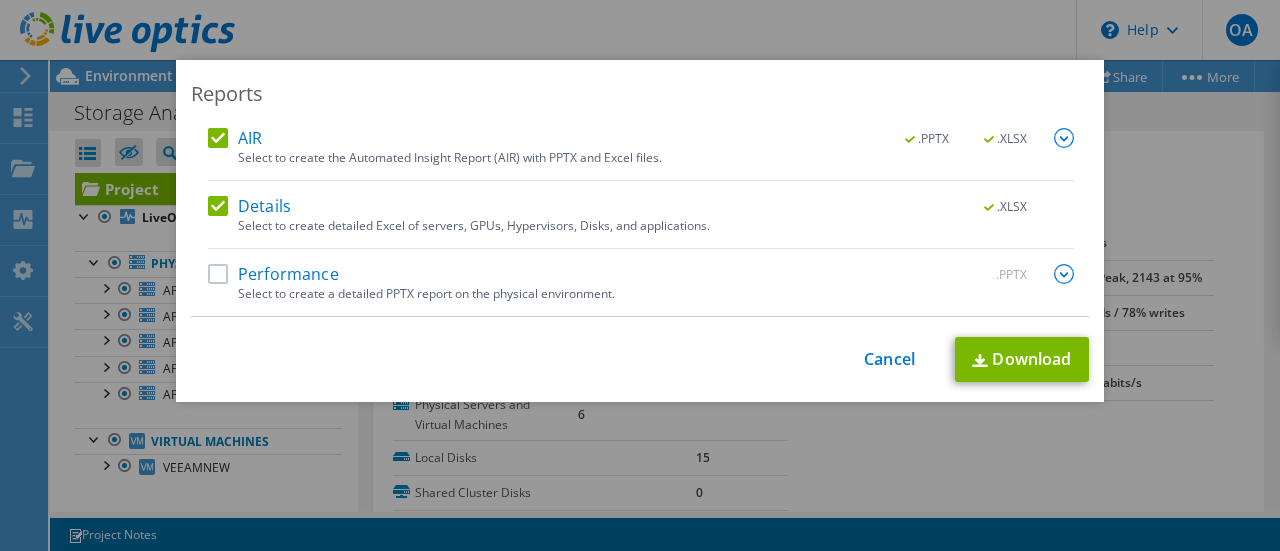 click on ".XLSX" at bounding box center [1006, 207] 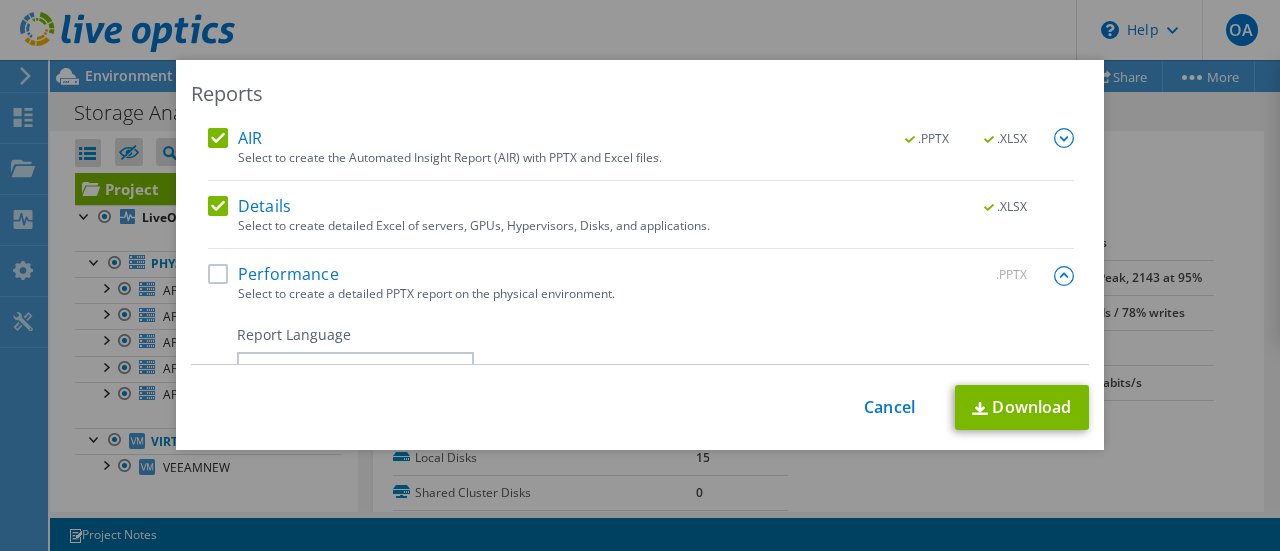click on "Select to create a detailed PPTX report on the physical environment." at bounding box center [656, 294] 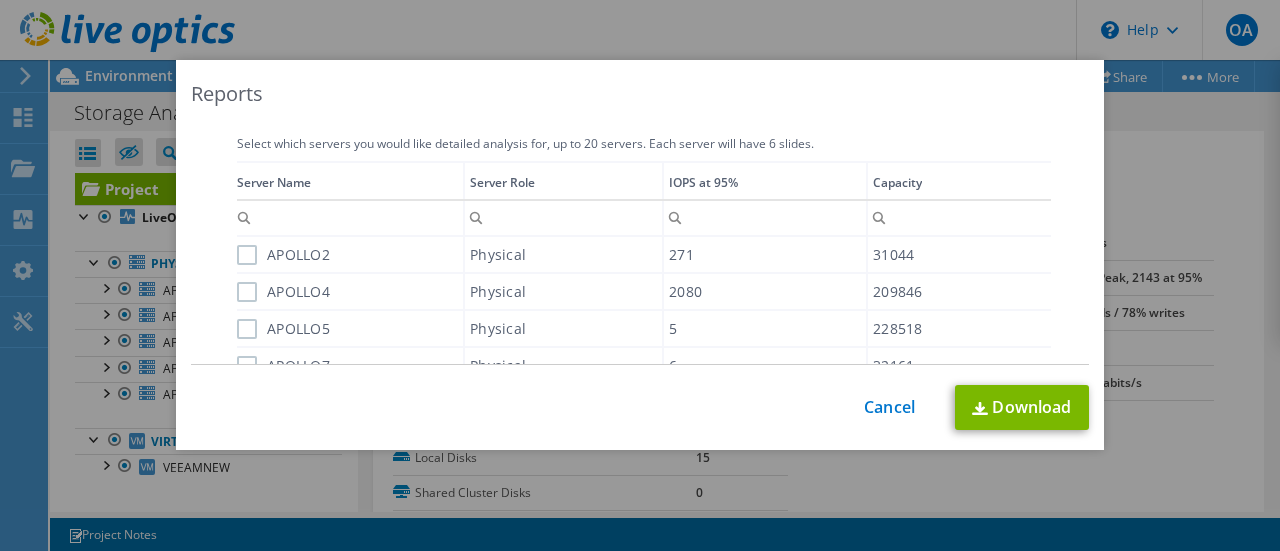 scroll, scrollTop: 530, scrollLeft: 0, axis: vertical 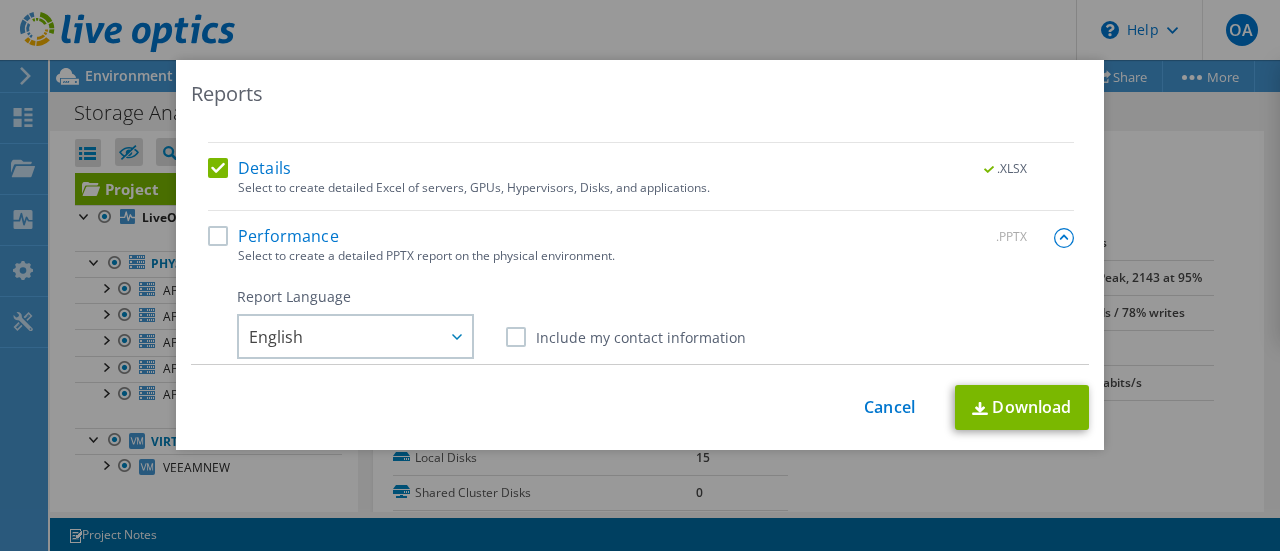click on "Performance" at bounding box center (273, 236) 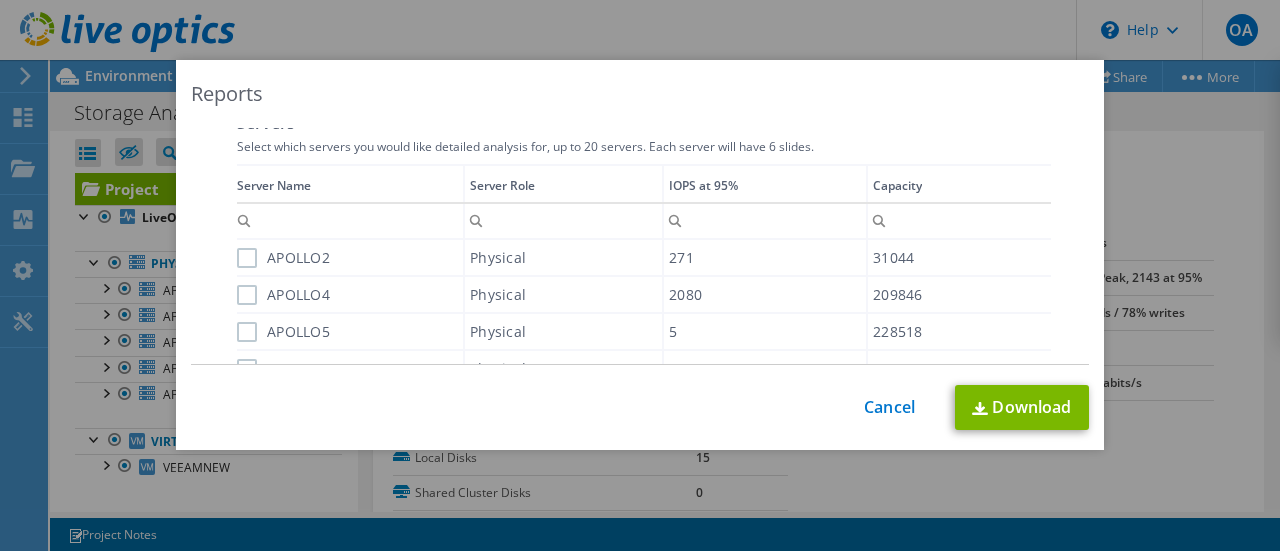 scroll, scrollTop: 528, scrollLeft: 0, axis: vertical 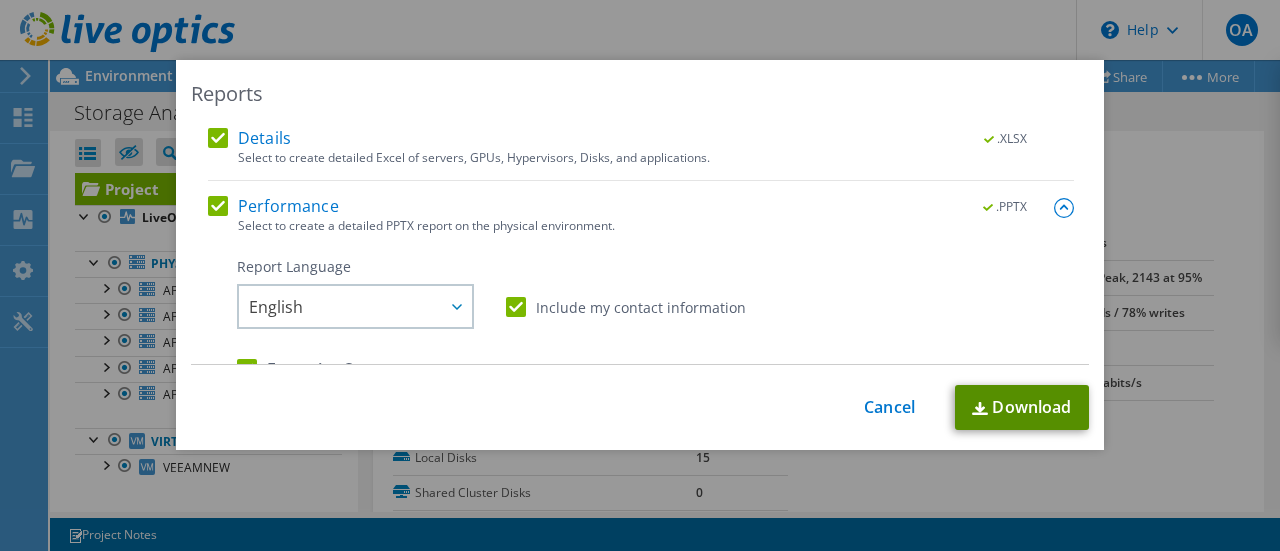 click on "Download" at bounding box center (1022, 407) 